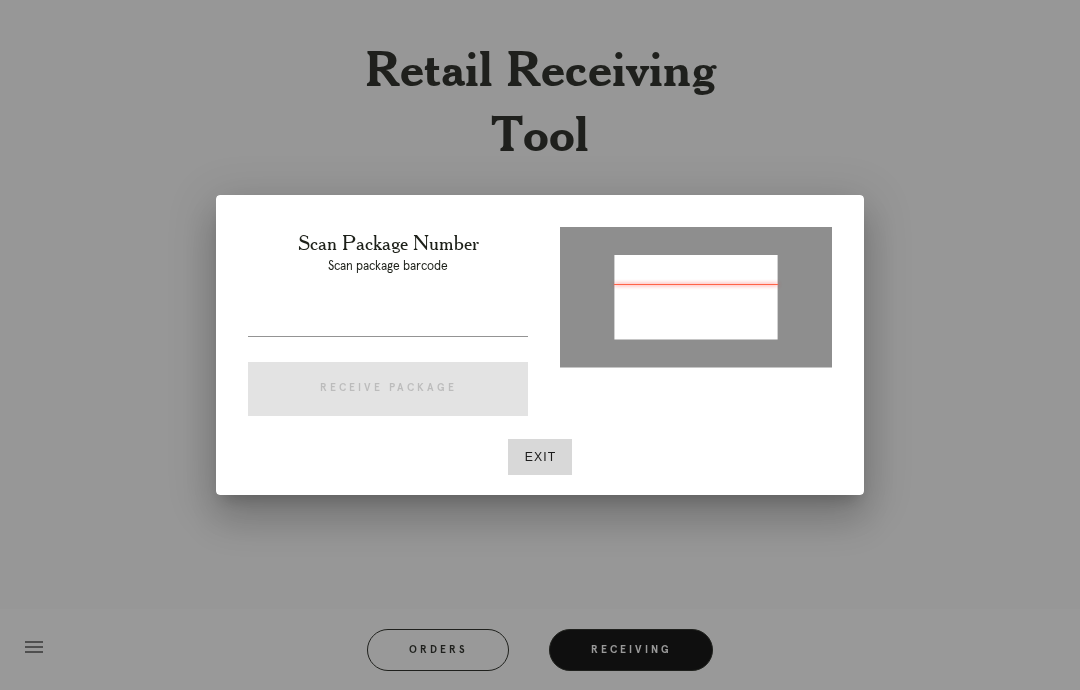 scroll, scrollTop: 0, scrollLeft: 0, axis: both 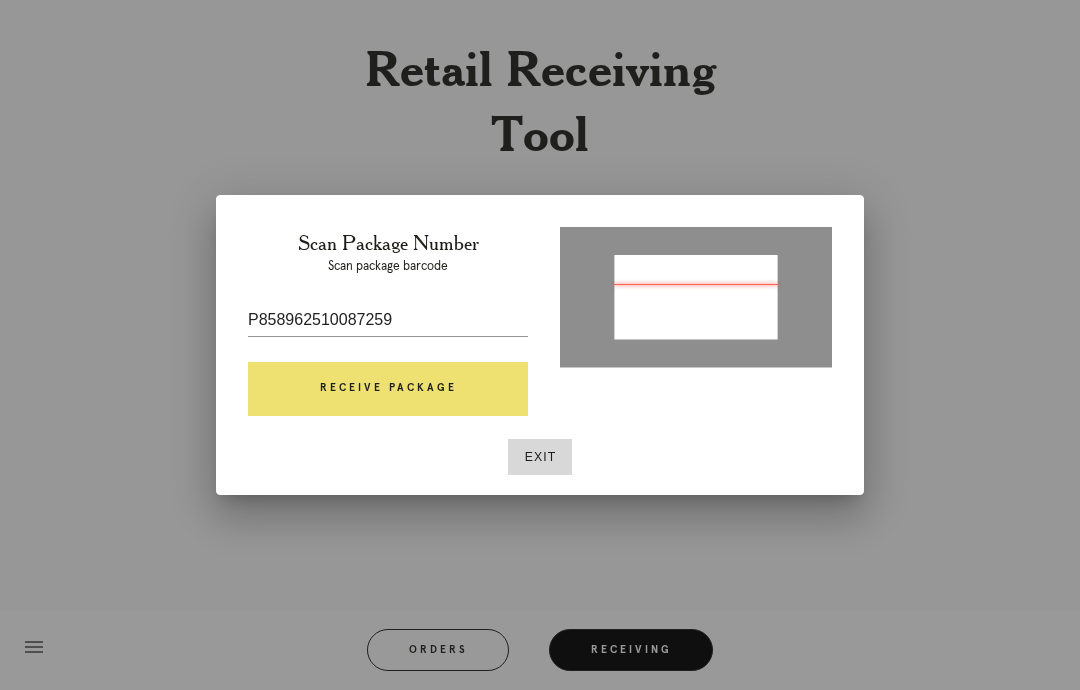 click on "Receive Package" at bounding box center (388, 389) 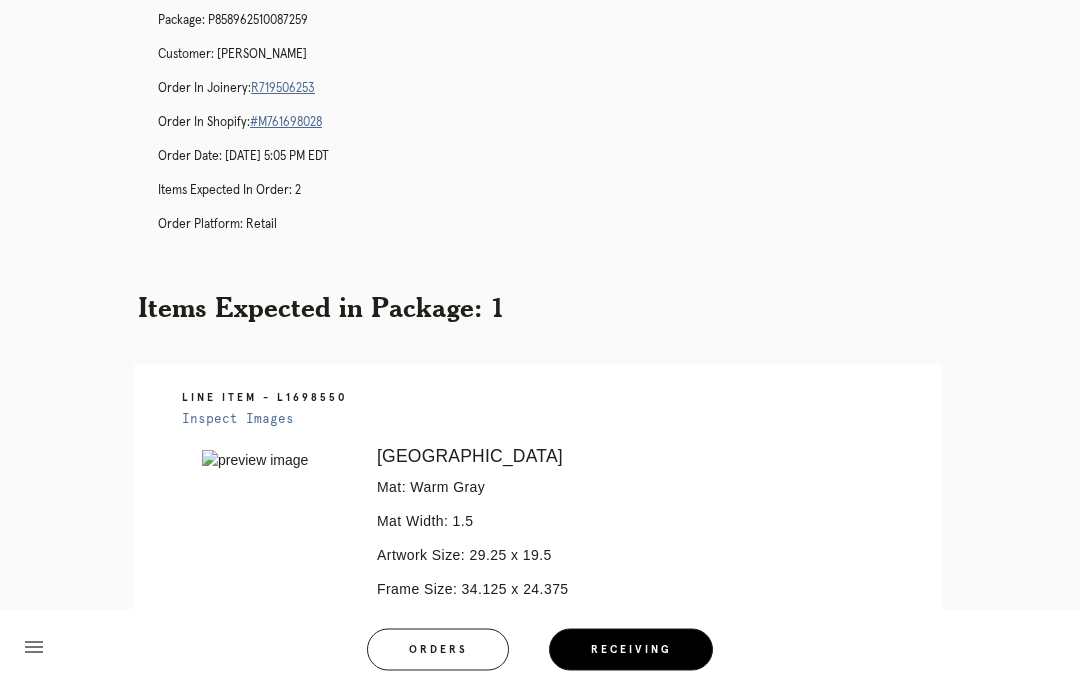 scroll, scrollTop: 0, scrollLeft: 0, axis: both 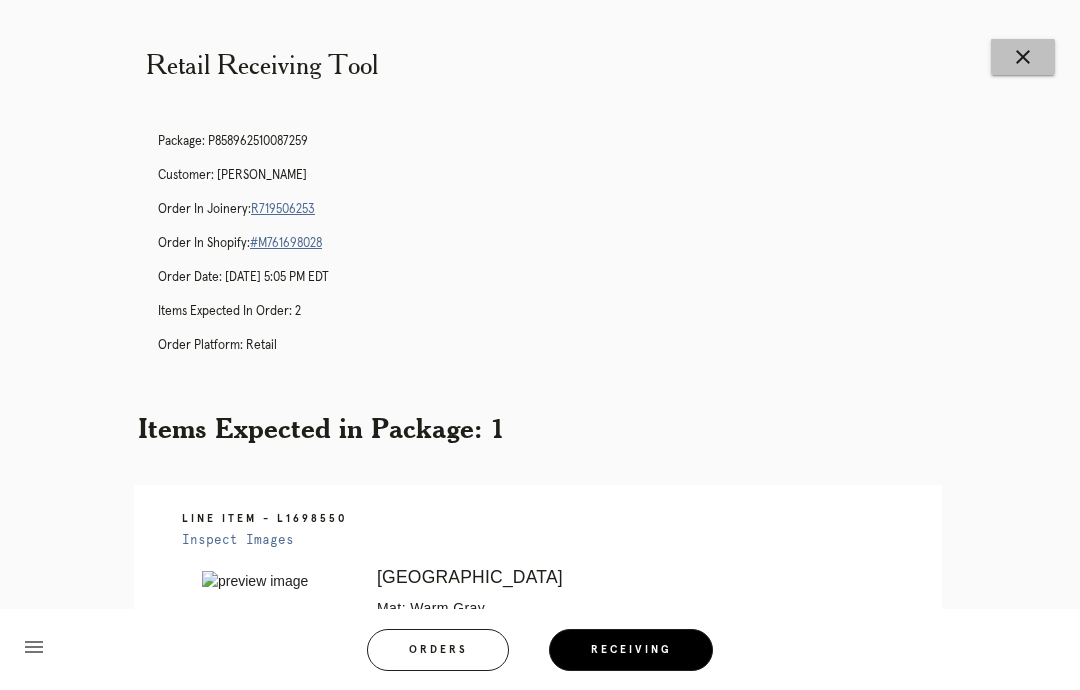 click on "close" at bounding box center (1023, 57) 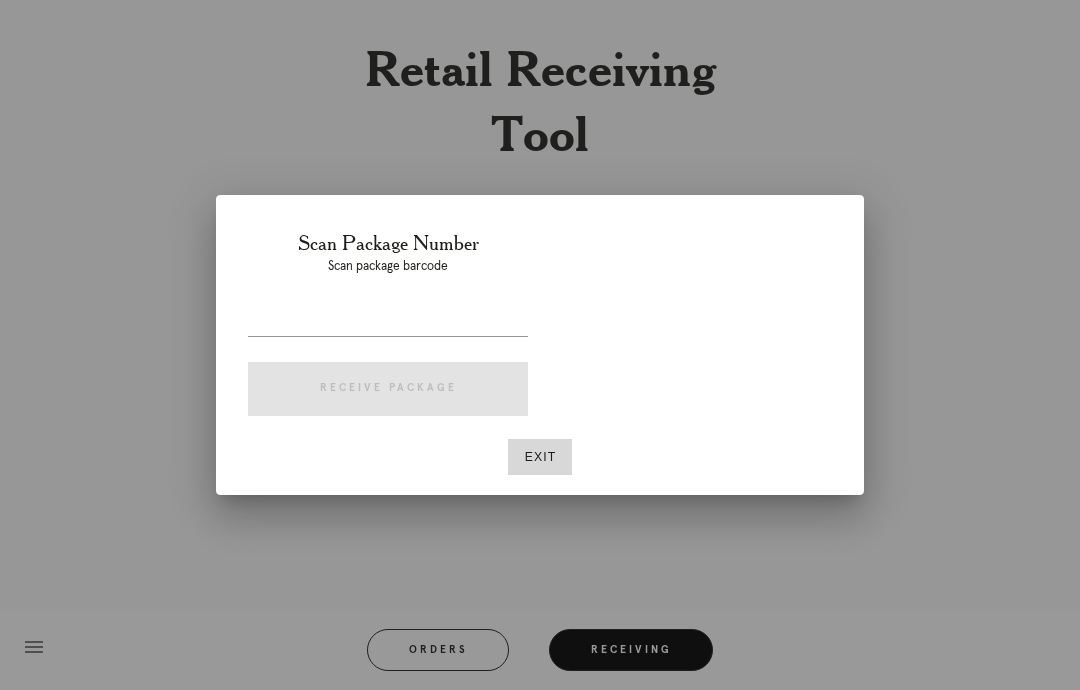 scroll, scrollTop: 0, scrollLeft: 0, axis: both 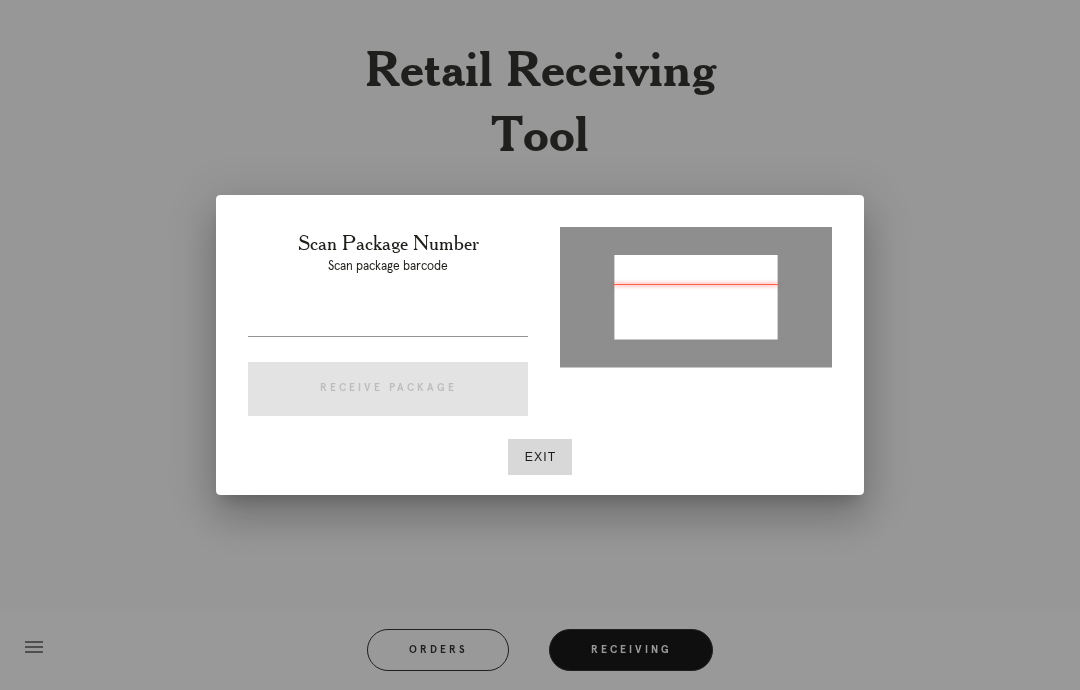 type on "P309491844034564" 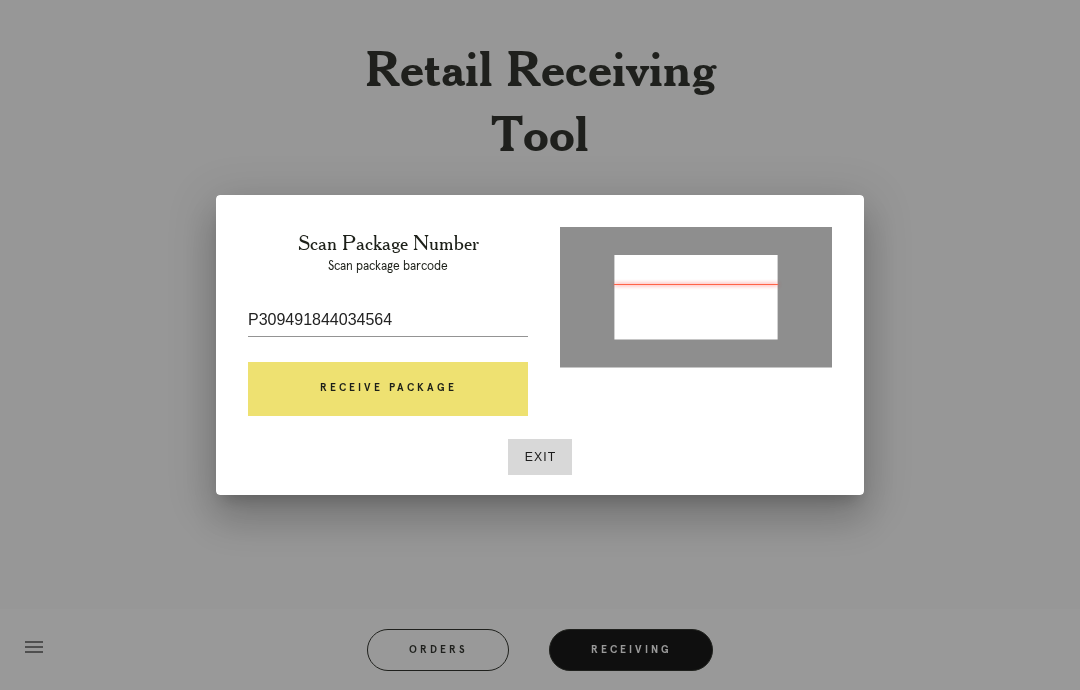 click on "Receive Package" at bounding box center [388, 389] 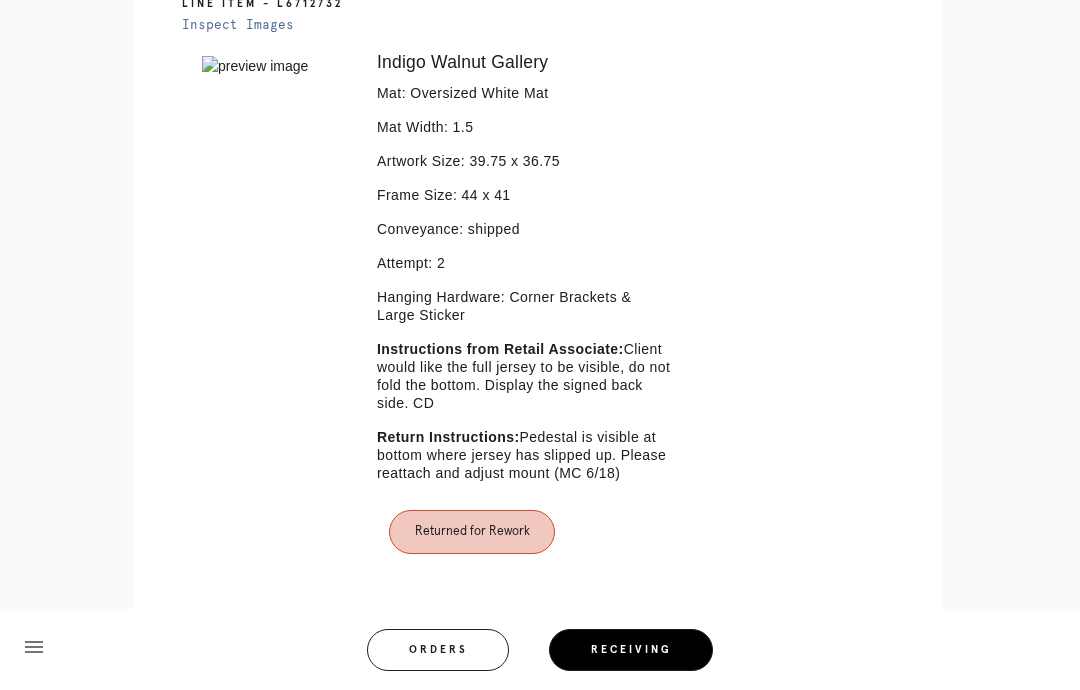 scroll, scrollTop: 325, scrollLeft: 0, axis: vertical 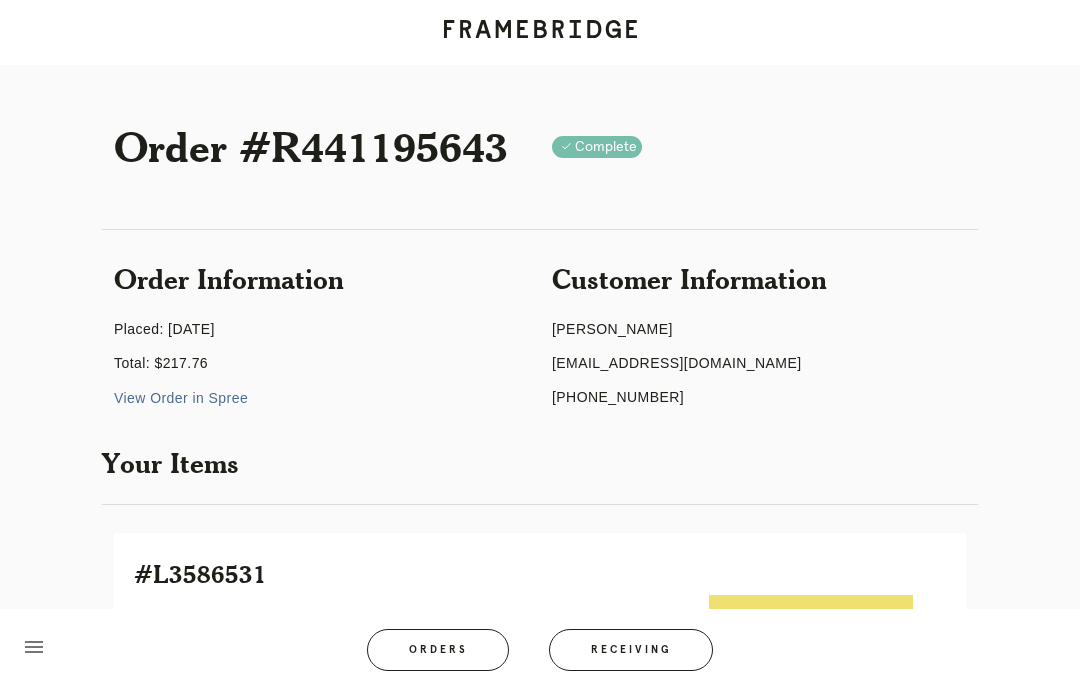 click on "Orders" at bounding box center [438, 650] 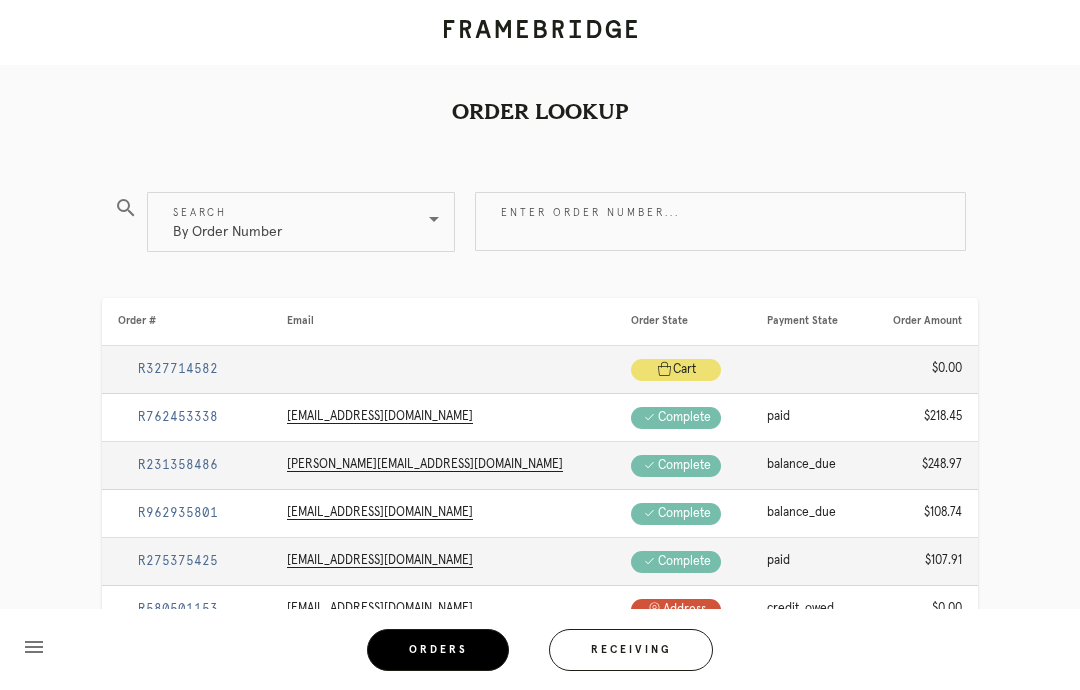 click at bounding box center (432, 219) 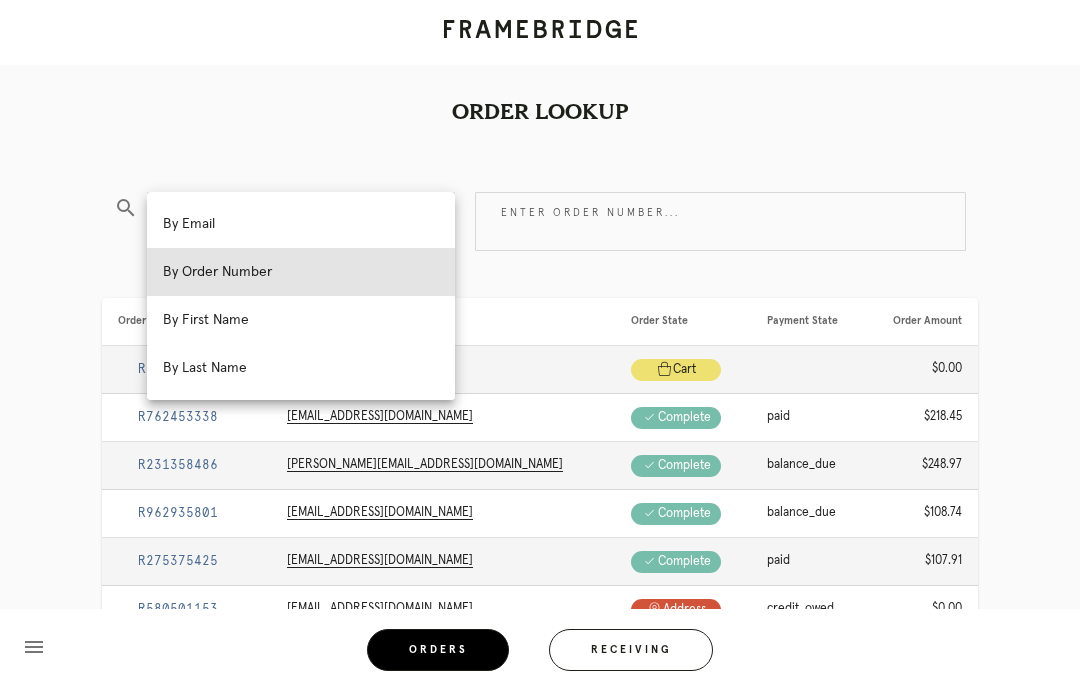 click on "By Email" at bounding box center [301, 224] 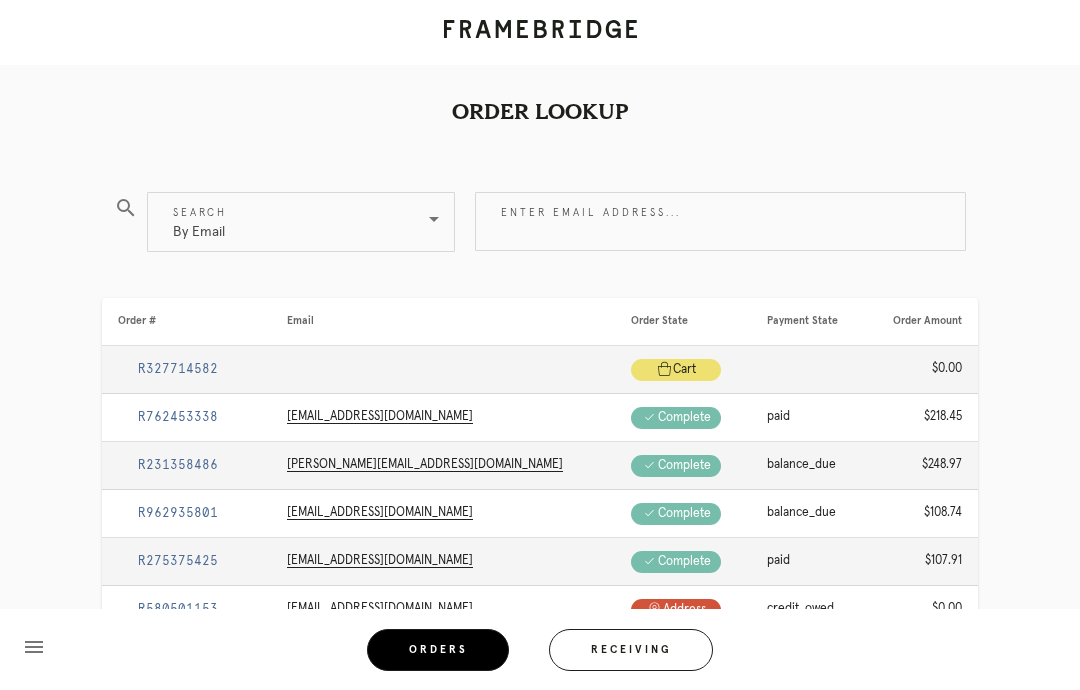 click on "Enter email address..." at bounding box center [720, 221] 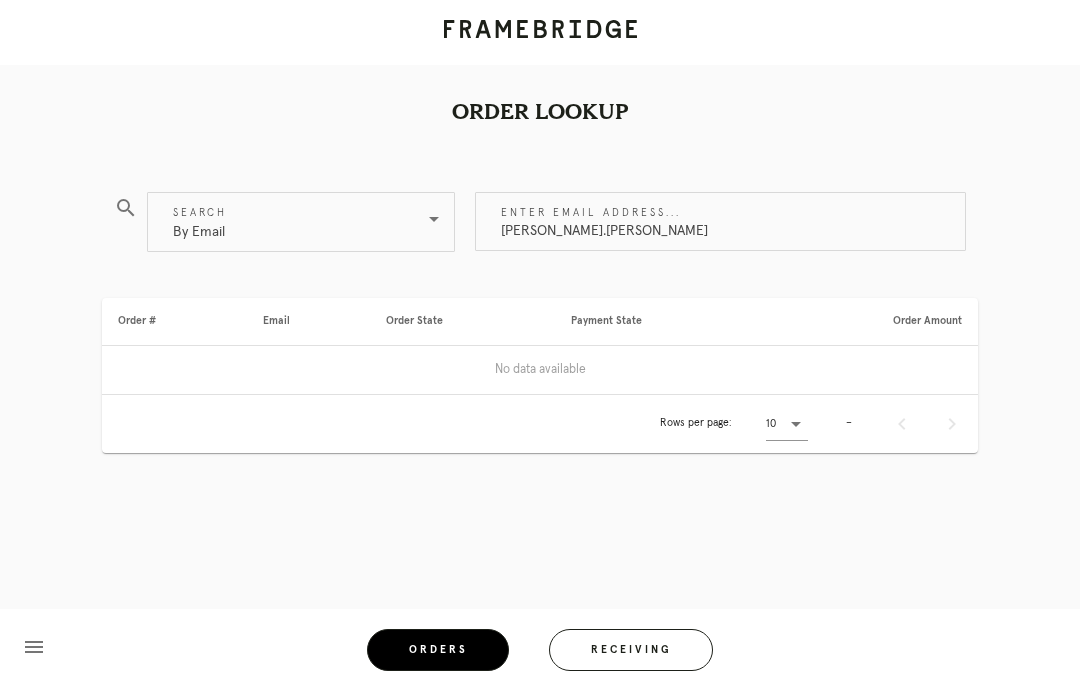 scroll, scrollTop: 80, scrollLeft: 0, axis: vertical 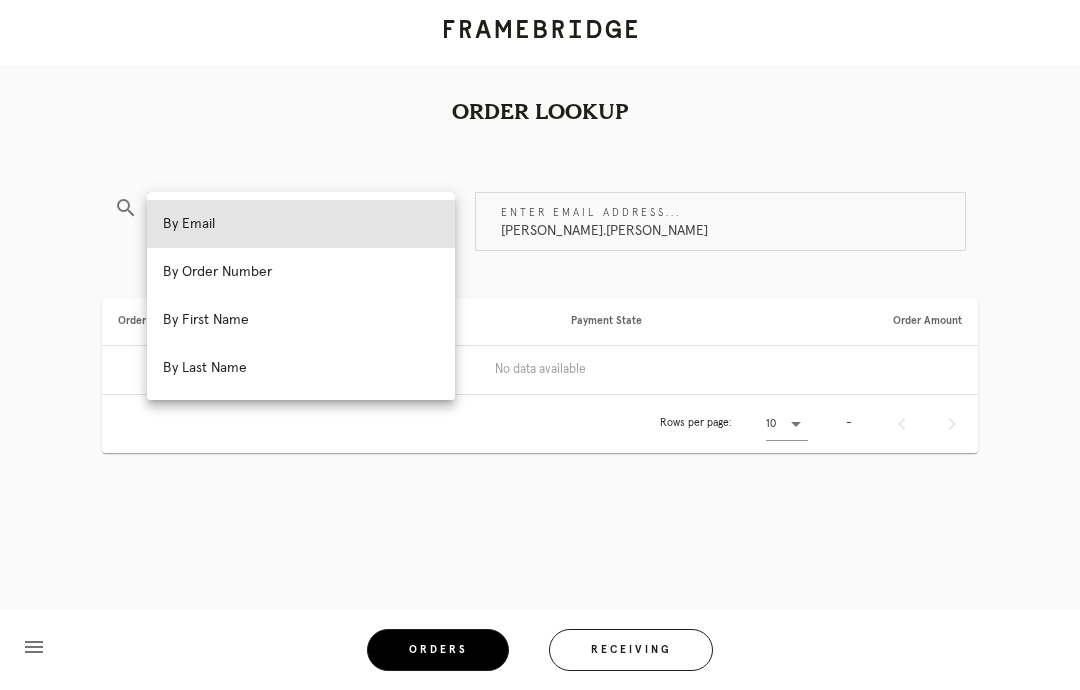 click on "By Order Number" at bounding box center (301, 272) 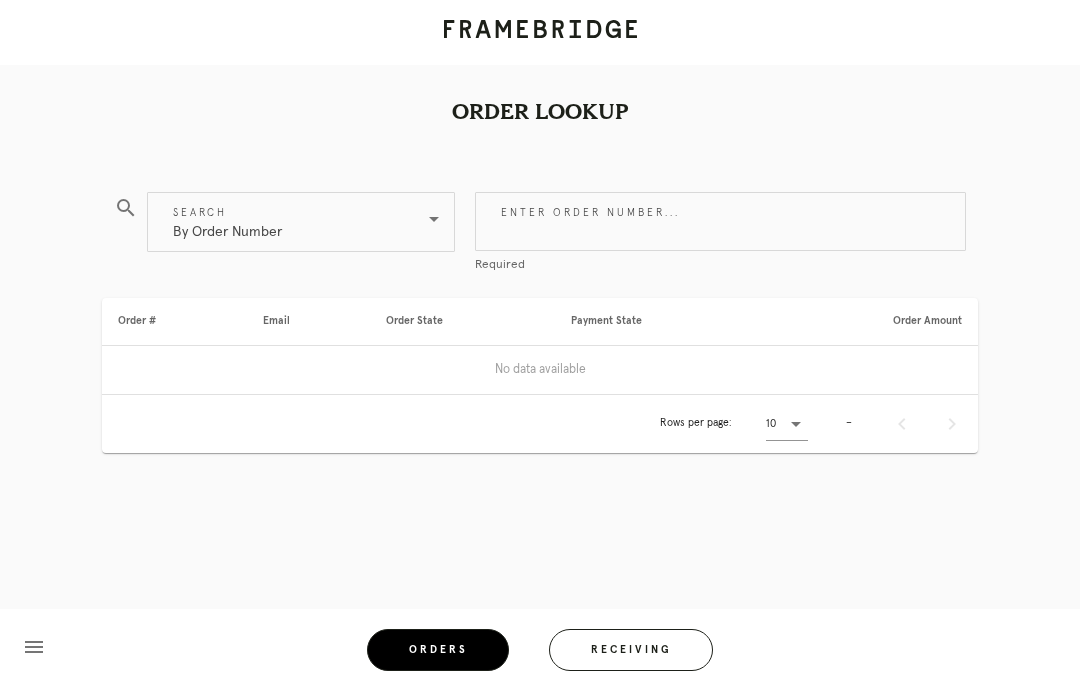 click on "Enter order number..." at bounding box center [720, 221] 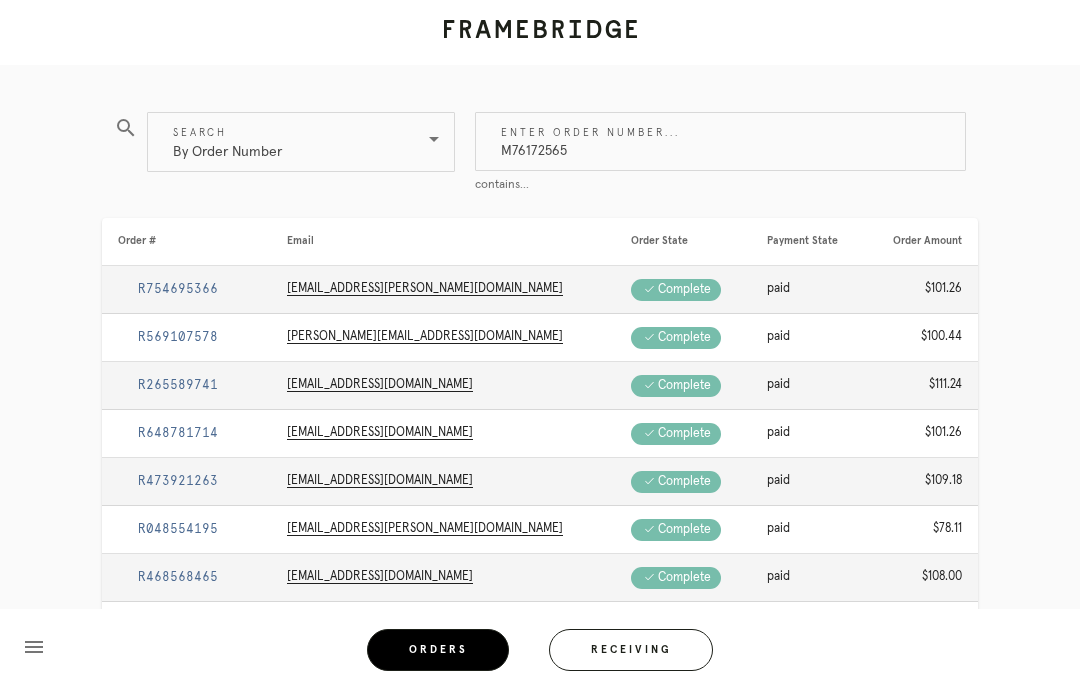 type on "M761725656" 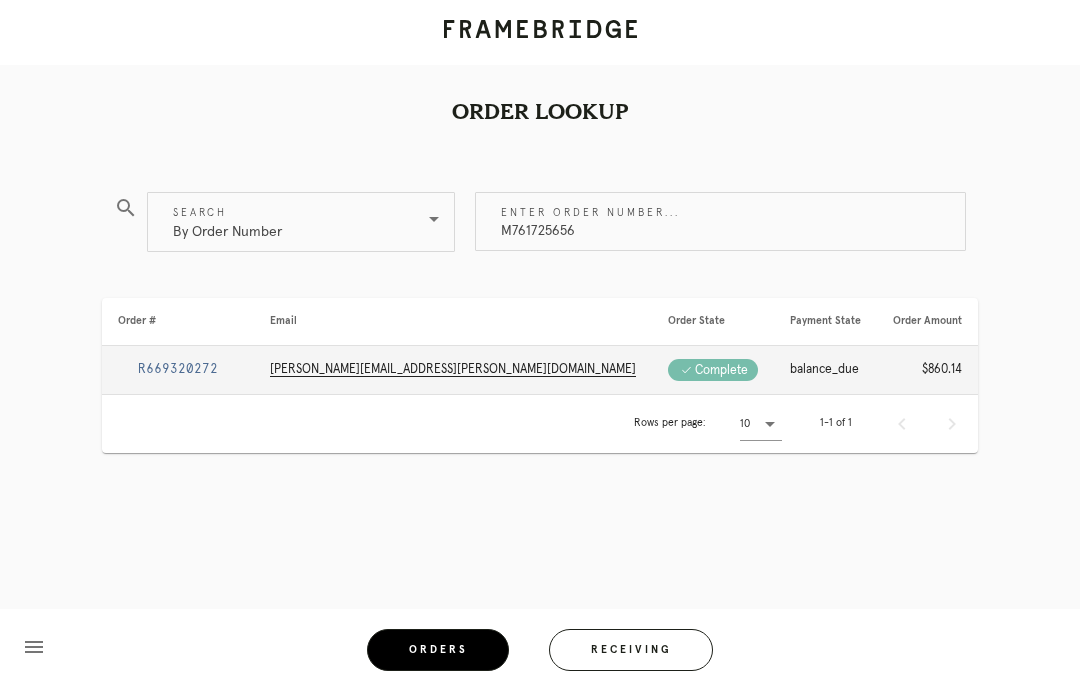 click on "R669320272" at bounding box center (178, 369) 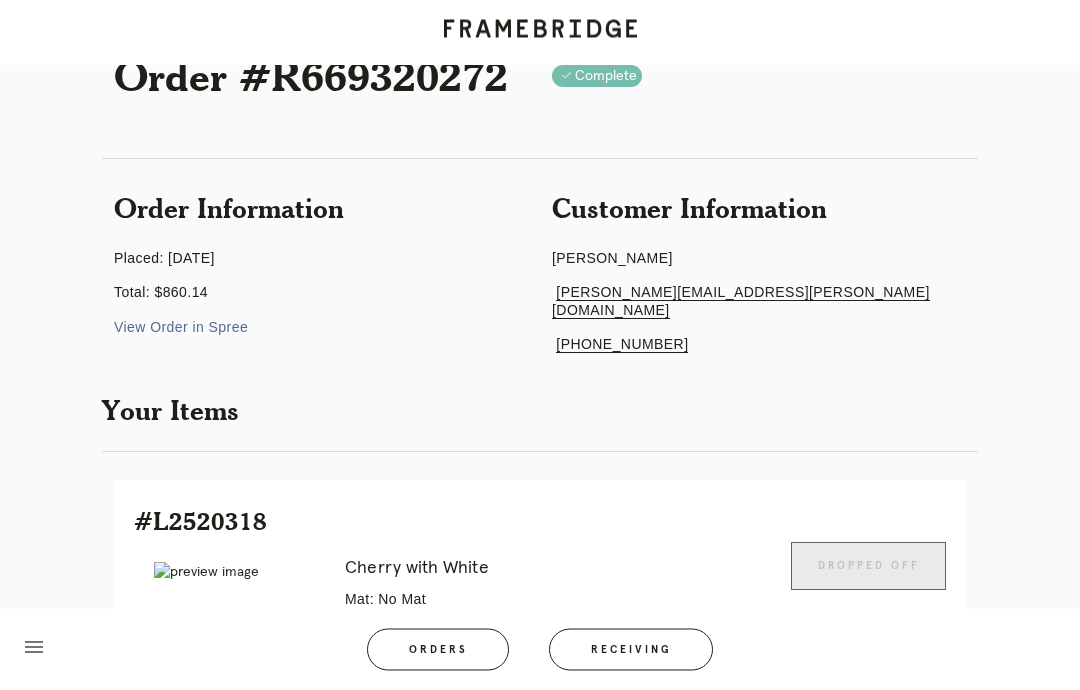 scroll, scrollTop: 0, scrollLeft: 0, axis: both 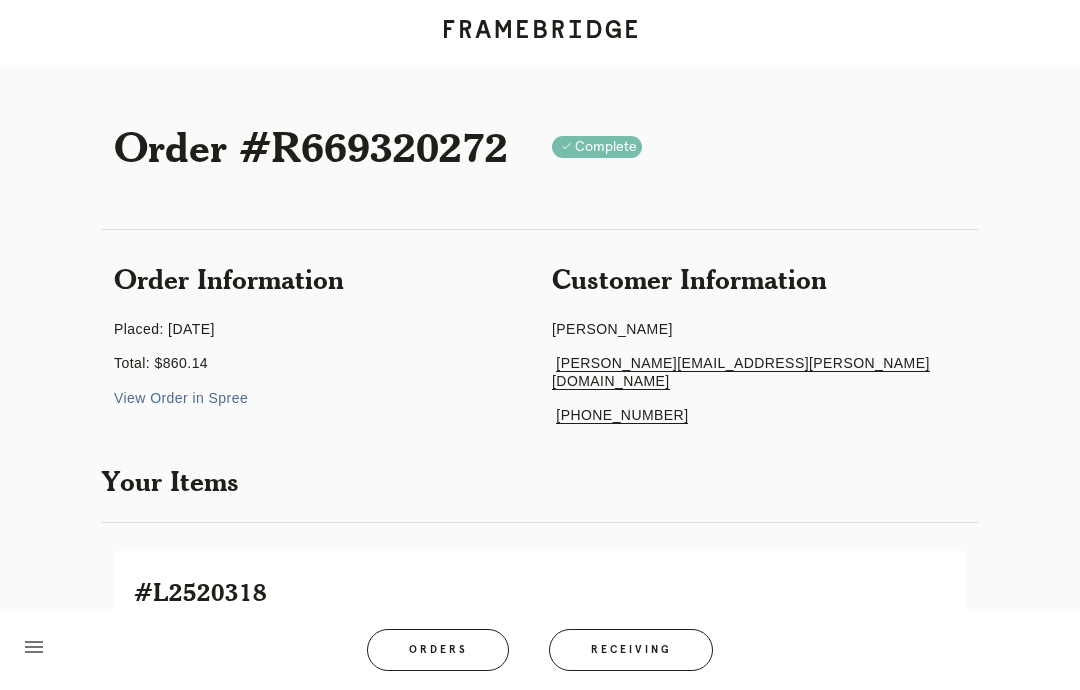 click on "View Order in Spree" at bounding box center [181, 398] 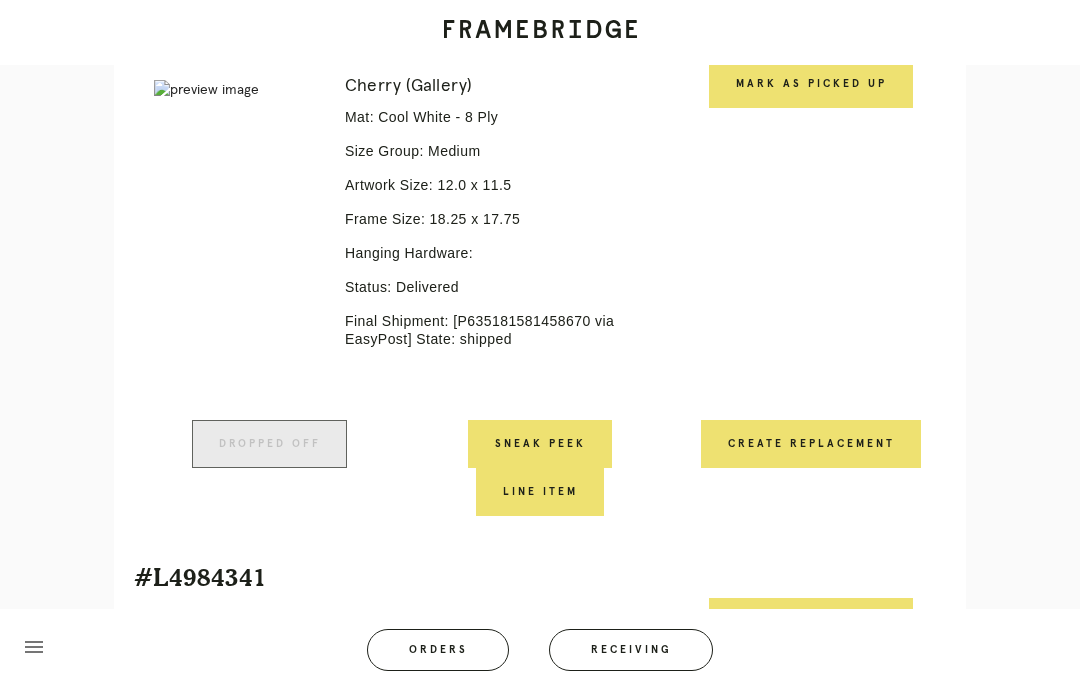 scroll, scrollTop: 1520, scrollLeft: 0, axis: vertical 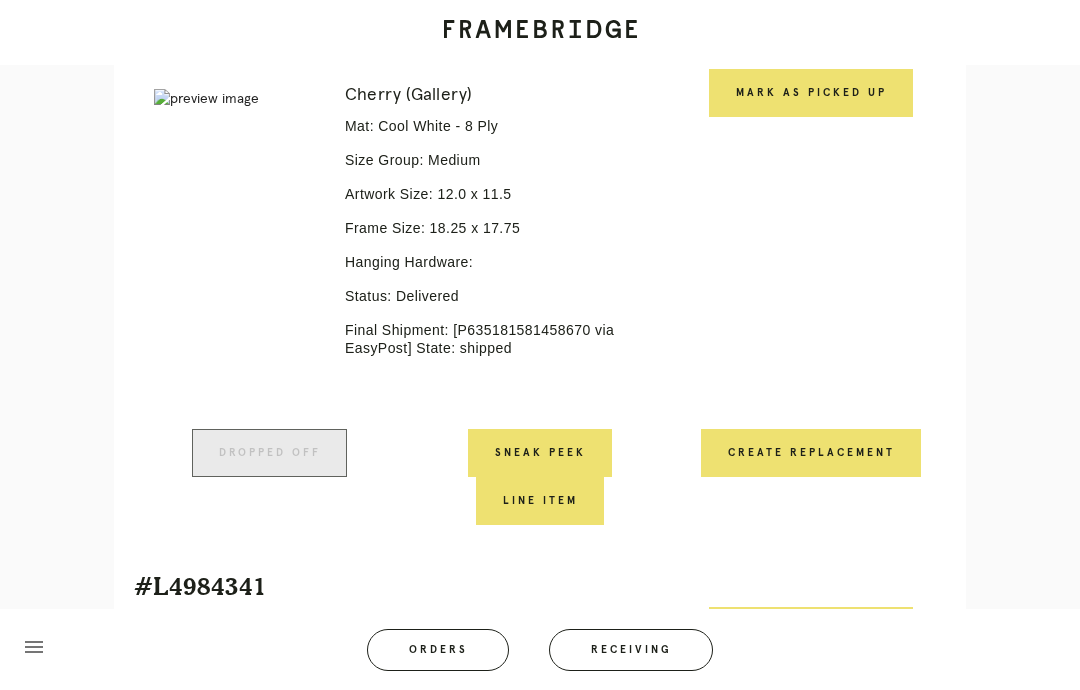 click on "Create Replacement" at bounding box center [811, 453] 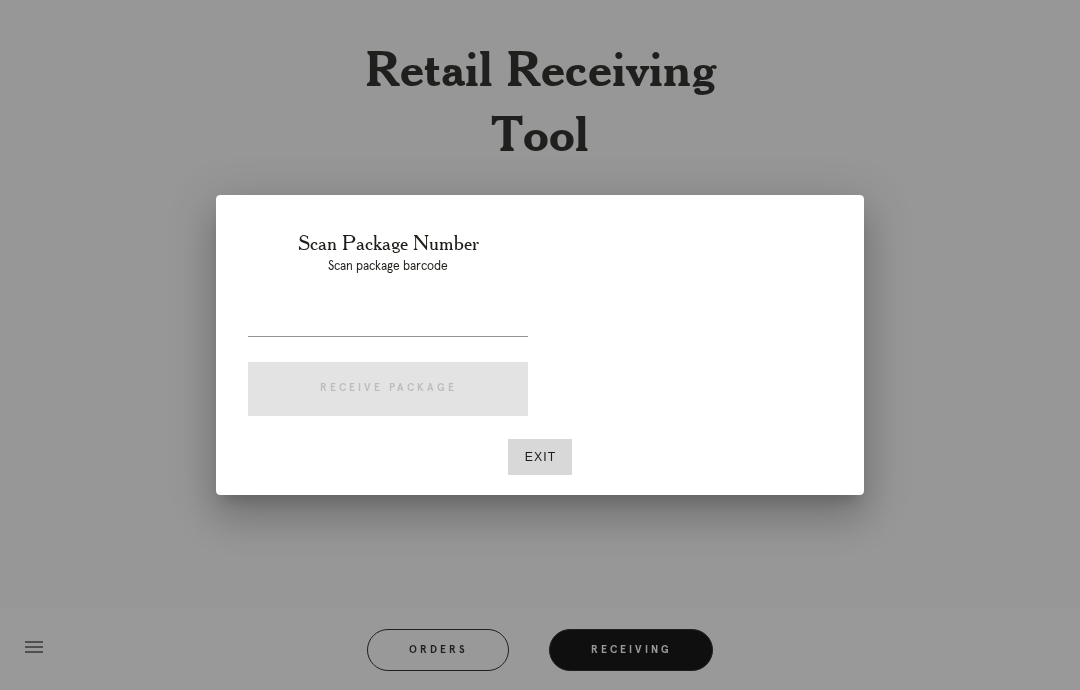 scroll, scrollTop: 80, scrollLeft: 0, axis: vertical 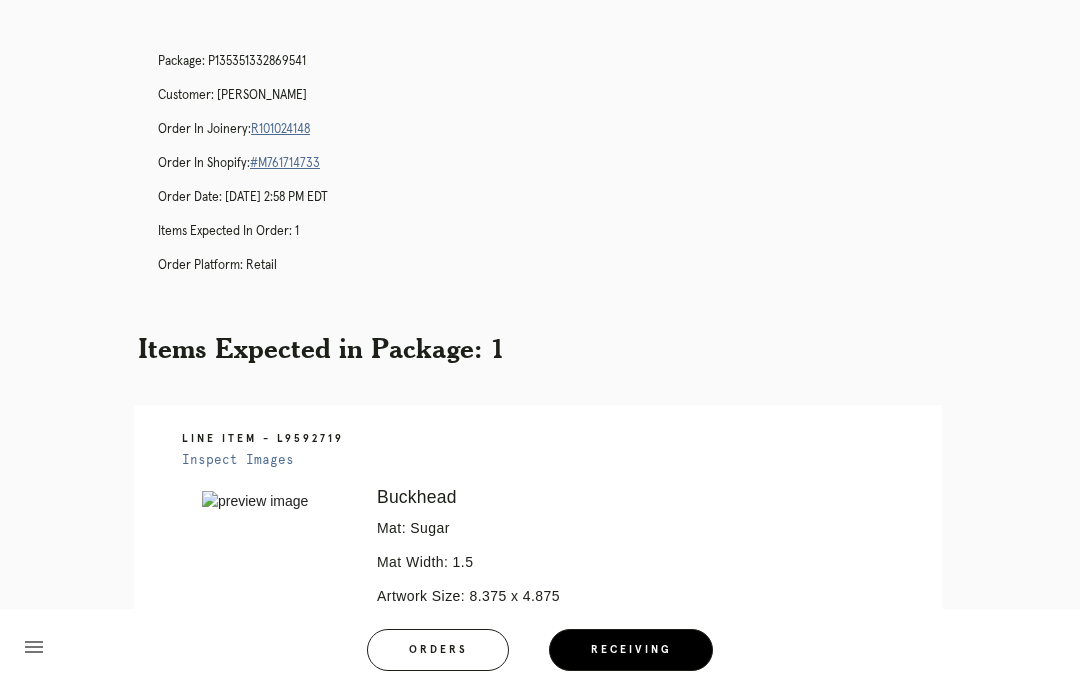 click on "Orders" at bounding box center (438, 650) 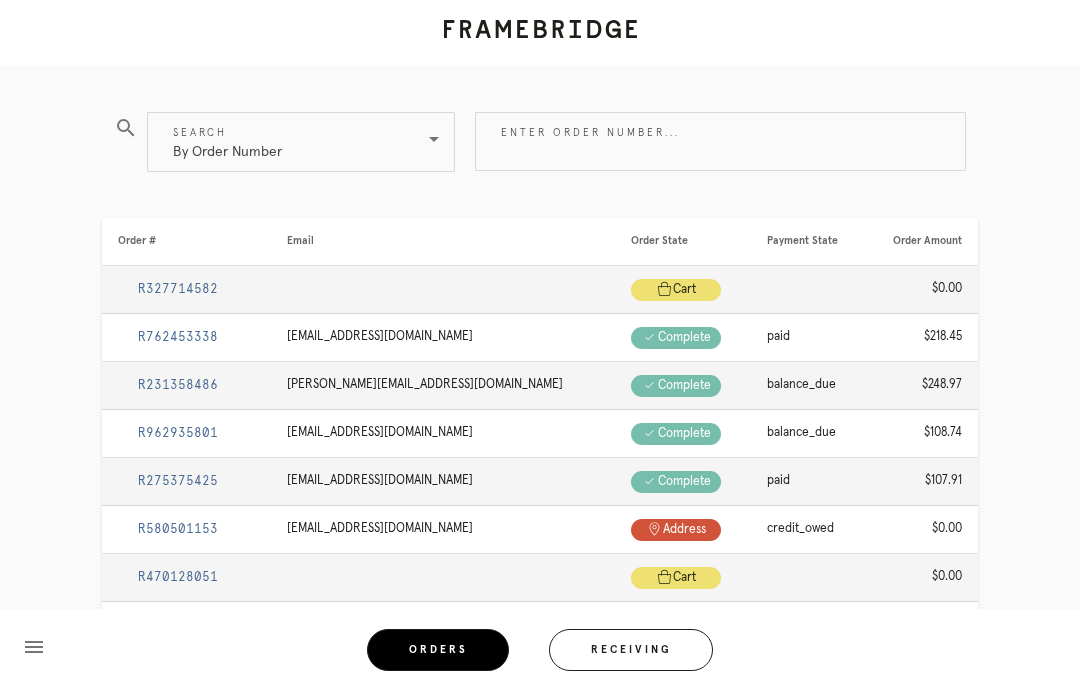 click on "Enter order number..." at bounding box center [720, 141] 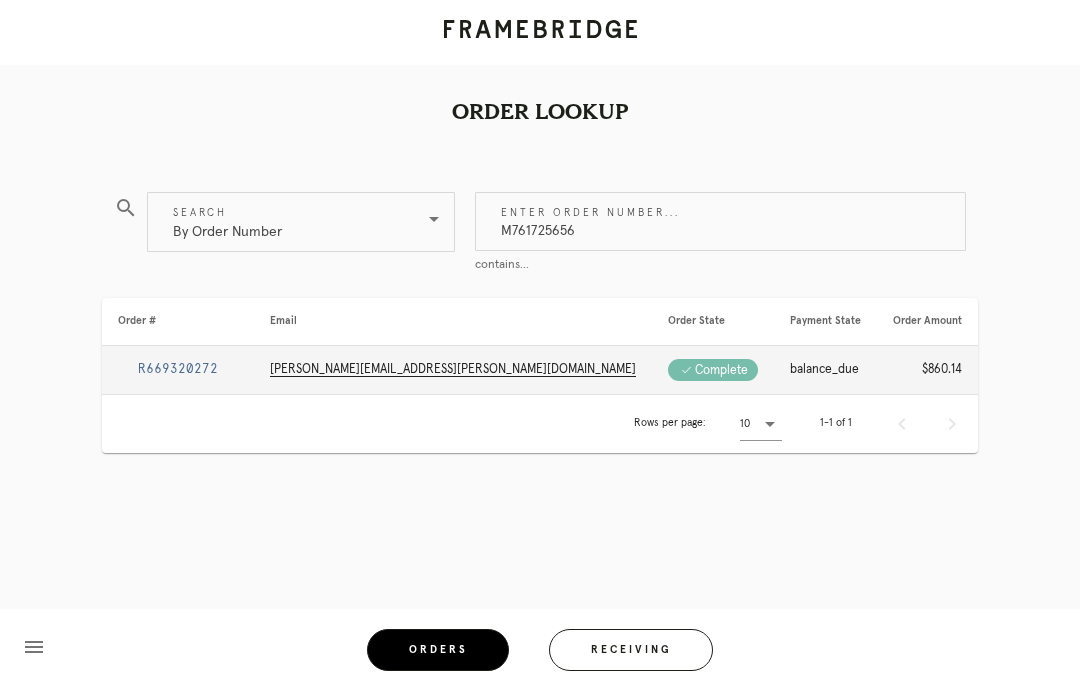 type on "M761725656" 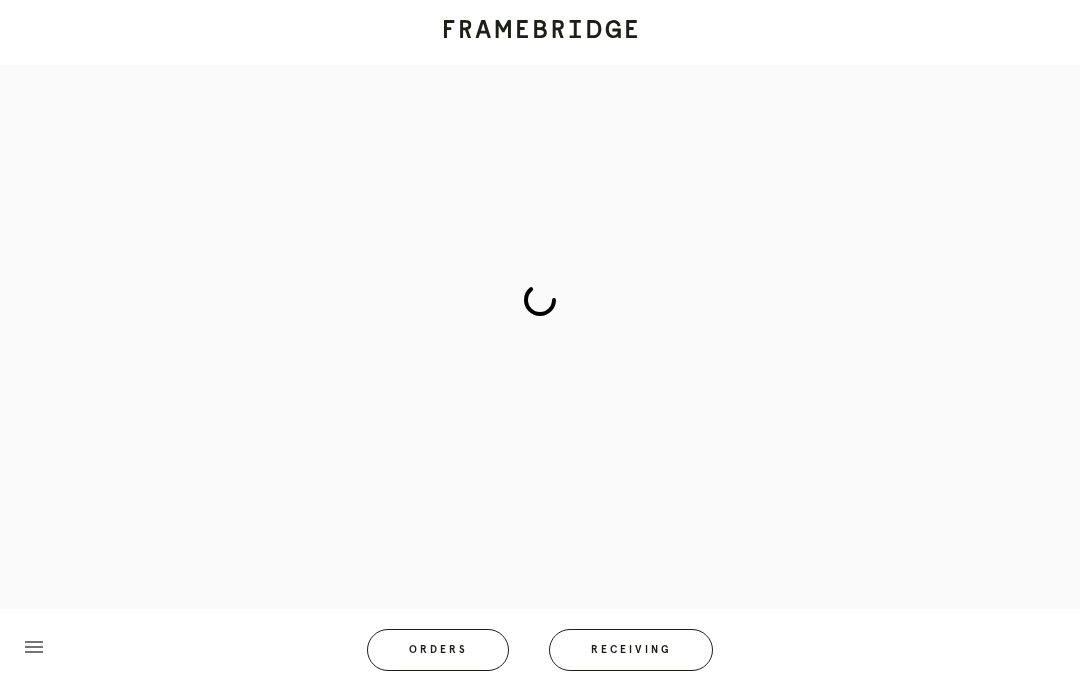 click at bounding box center [540, 299] 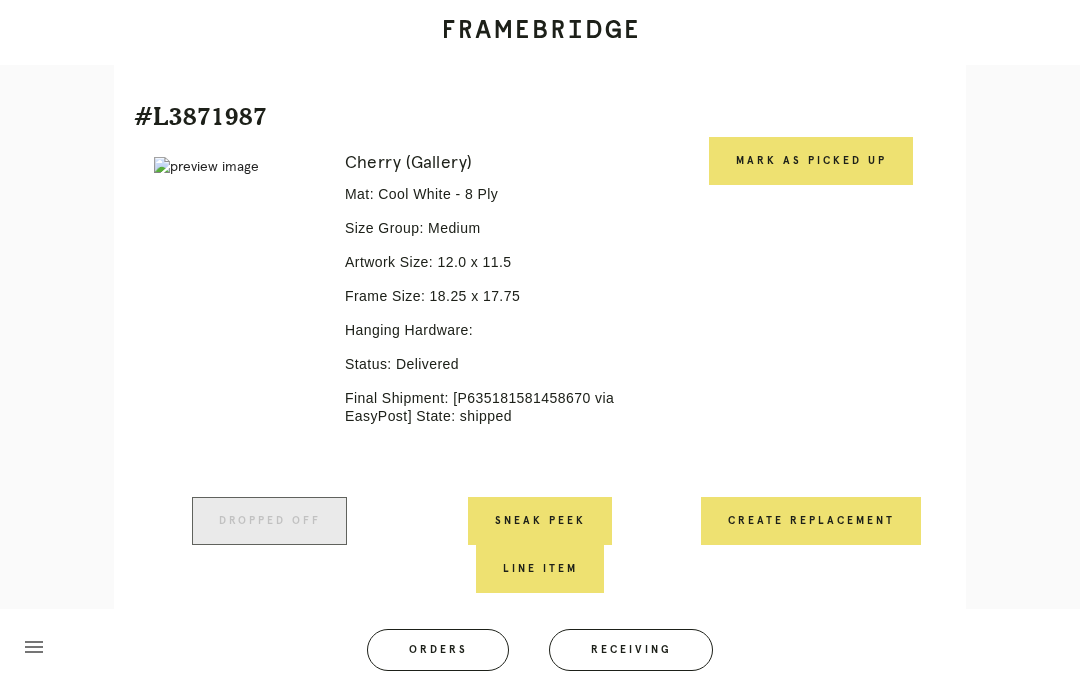 scroll, scrollTop: 1463, scrollLeft: 0, axis: vertical 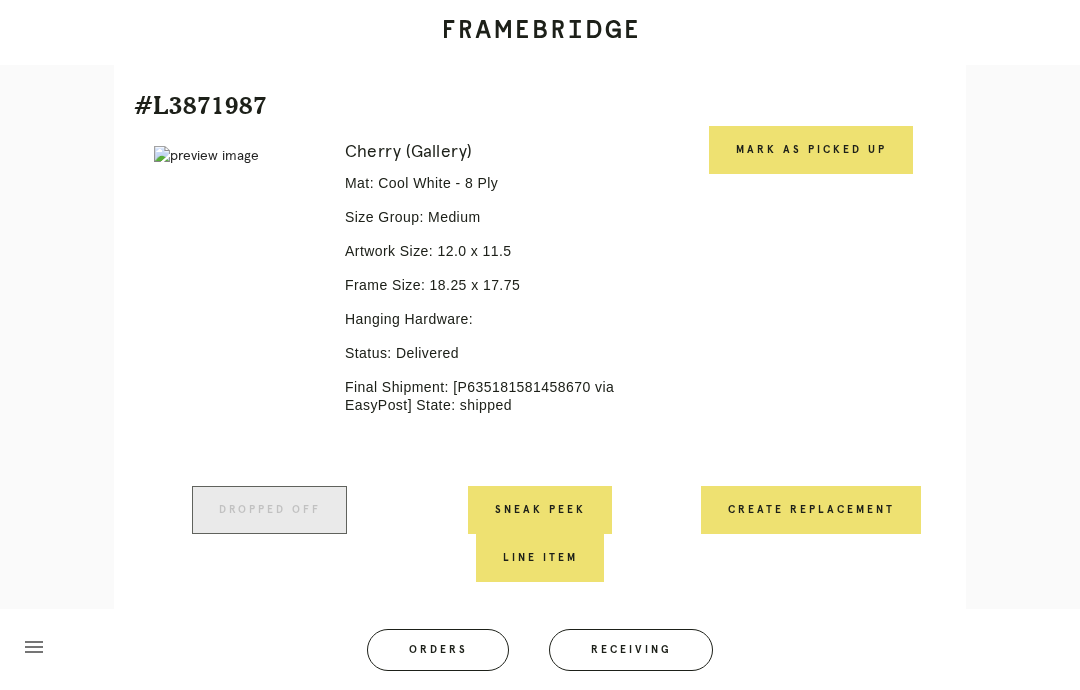 click on "Create Replacement" at bounding box center (811, 510) 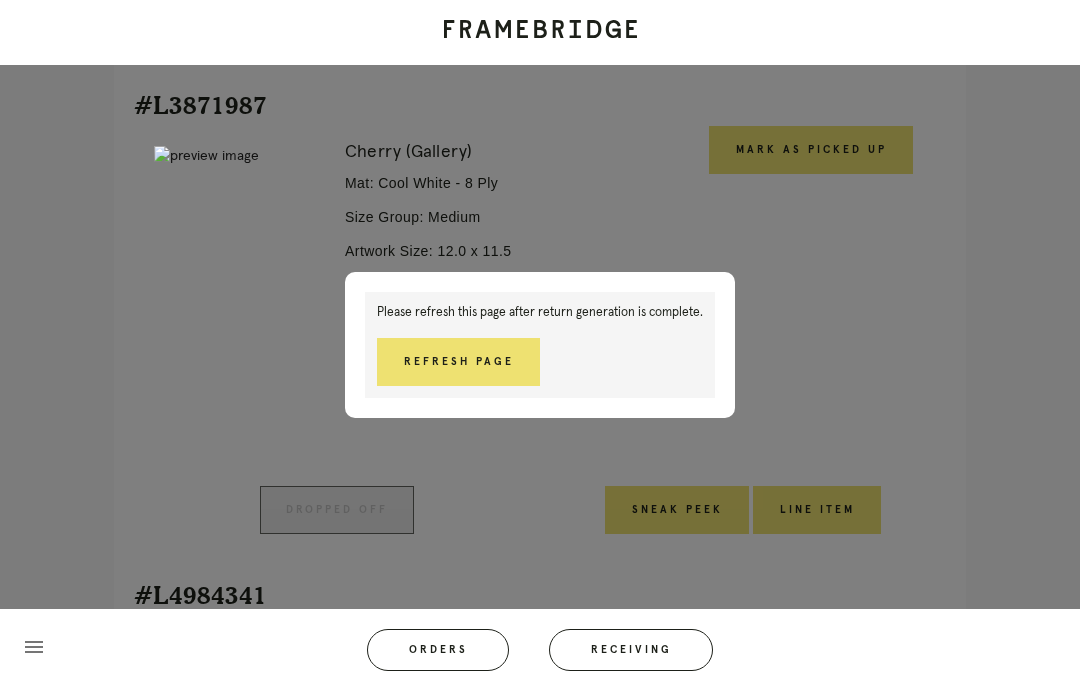 scroll, scrollTop: 1543, scrollLeft: 0, axis: vertical 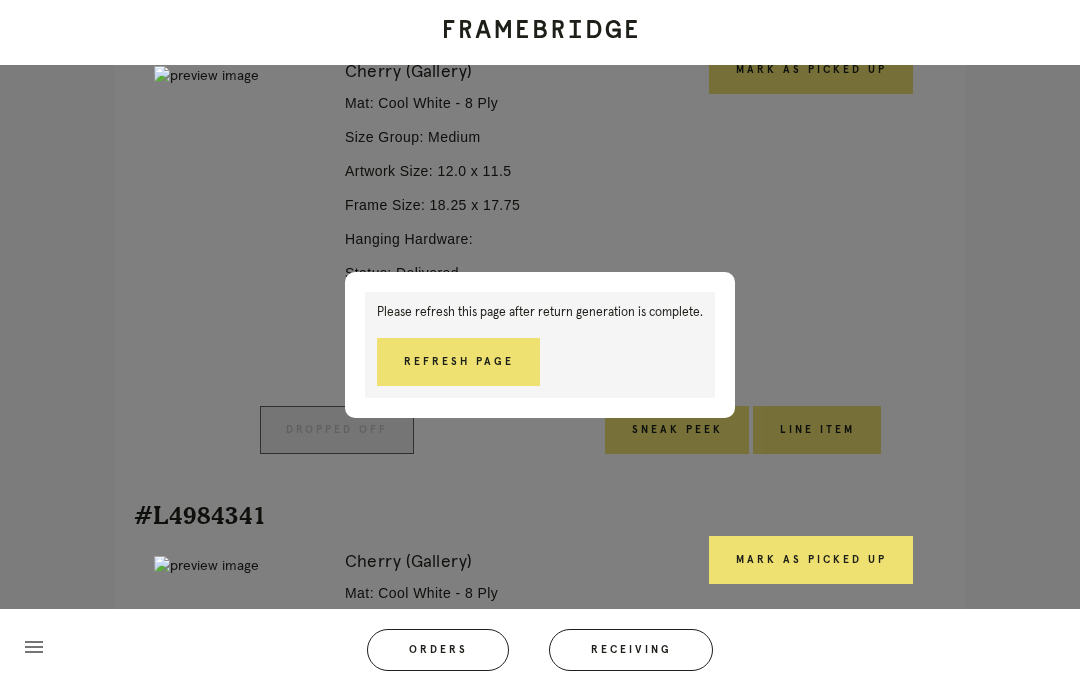 click on "Refresh Page" at bounding box center [458, 362] 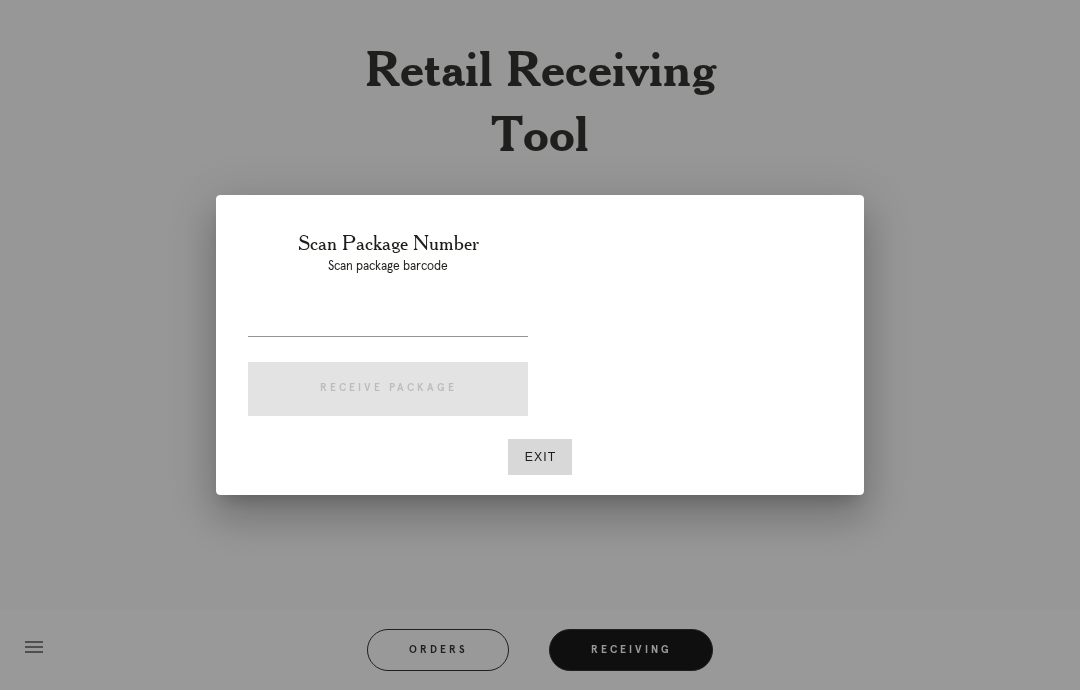 scroll, scrollTop: 80, scrollLeft: 0, axis: vertical 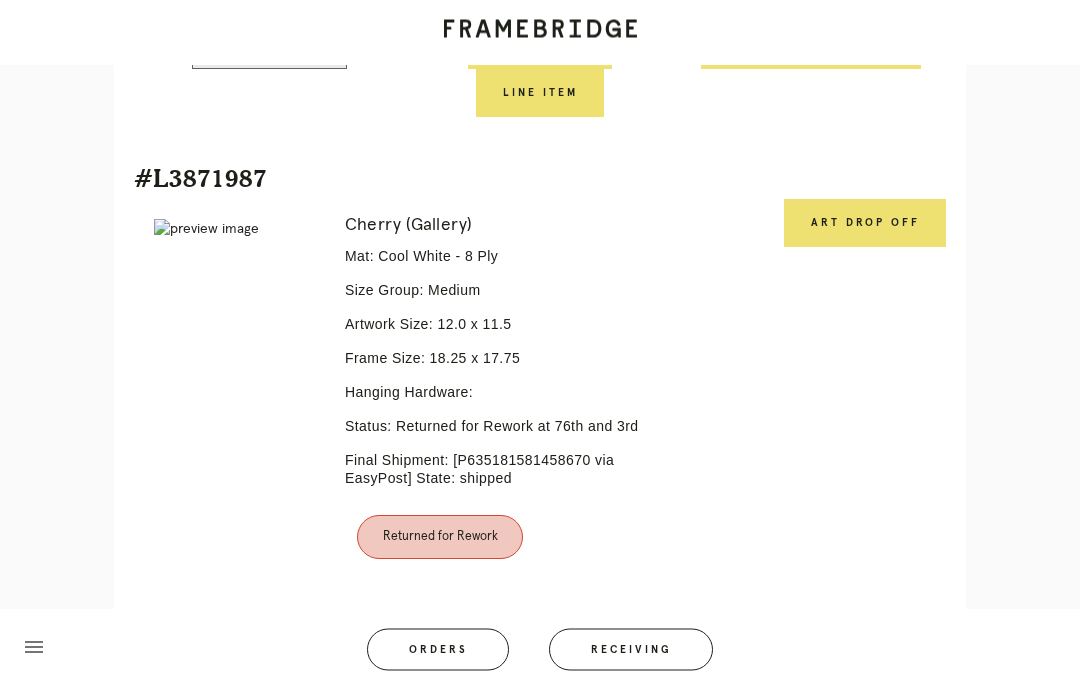 click on "Art drop off" at bounding box center (865, 224) 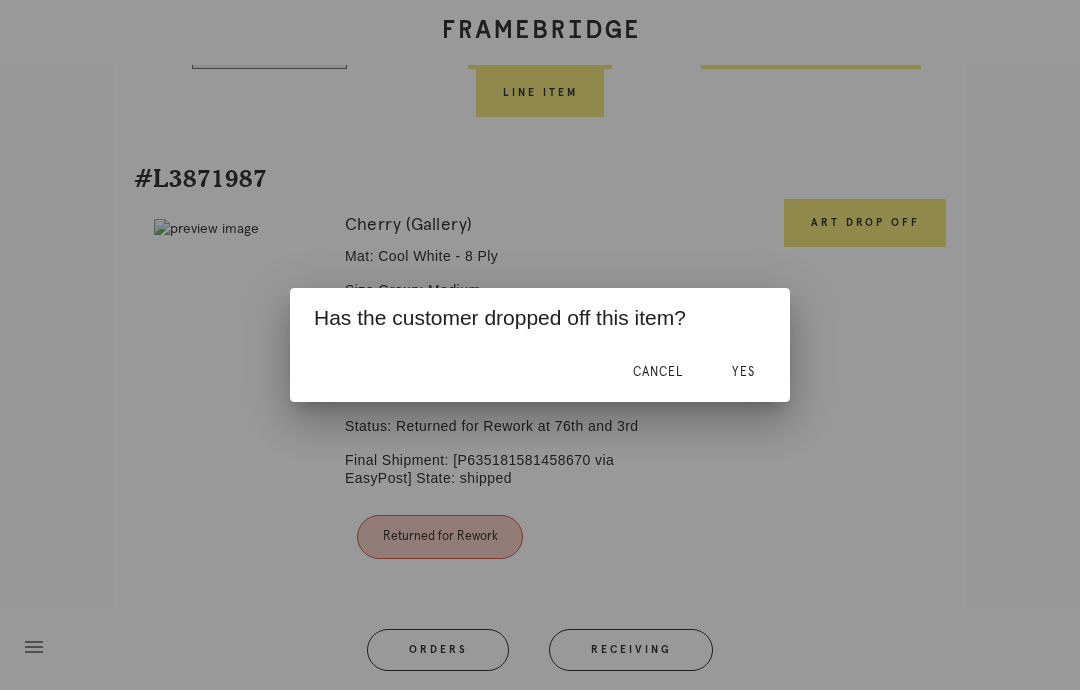 click on "Yes" at bounding box center (743, 372) 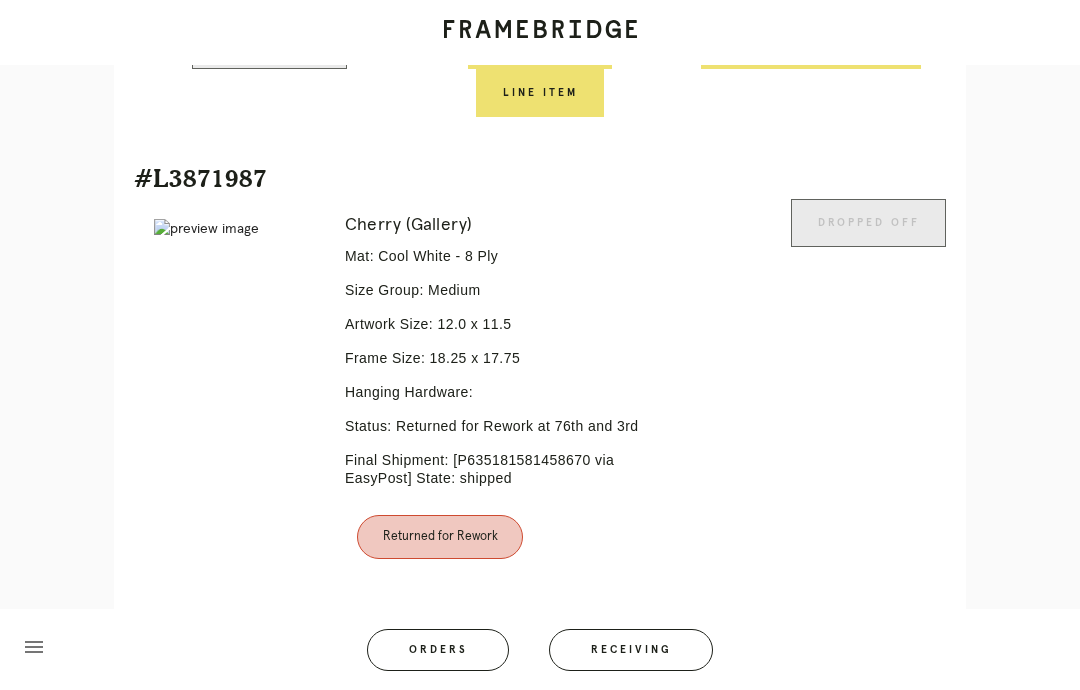 click on "Line Item" at bounding box center [614, 651] 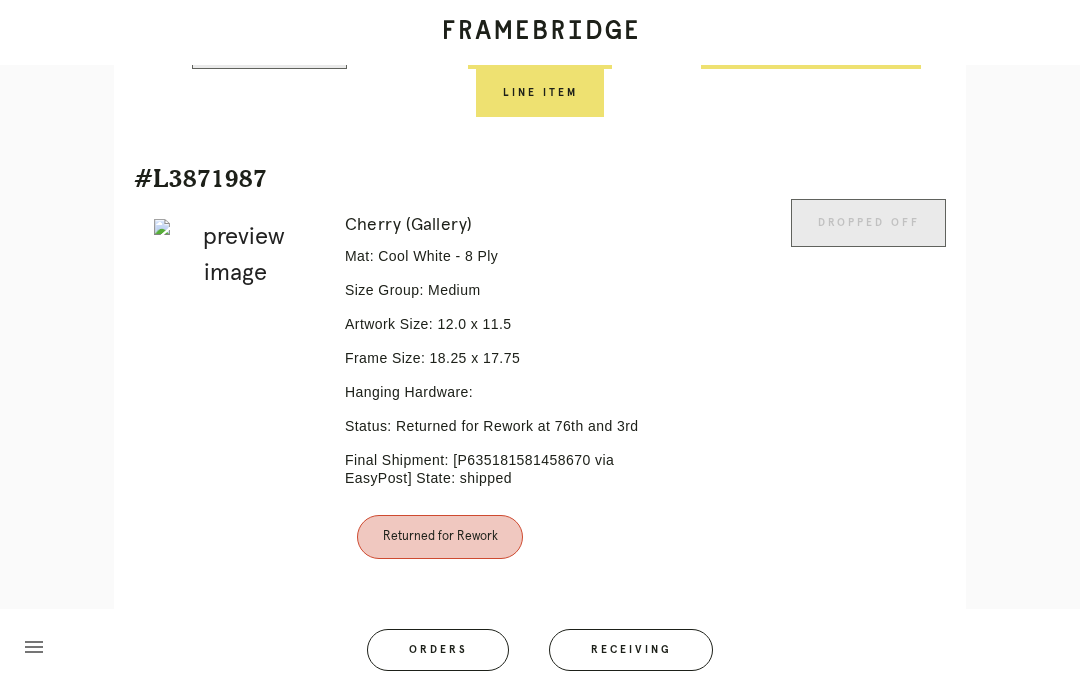 scroll, scrollTop: 80, scrollLeft: 0, axis: vertical 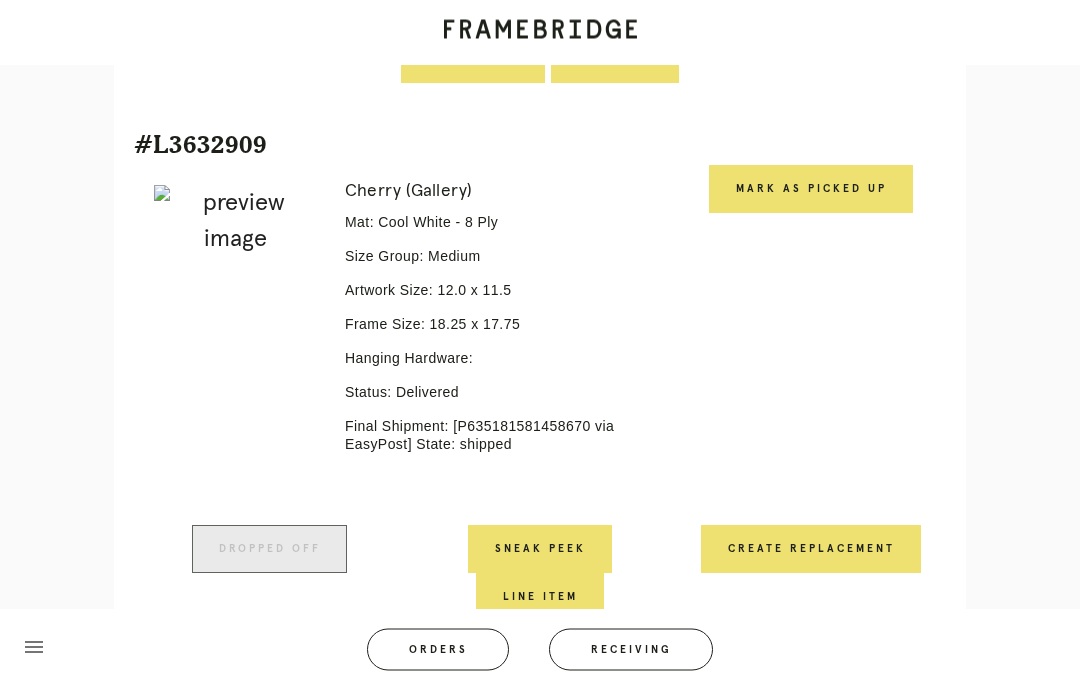 click on "Create Replacement" at bounding box center [811, 550] 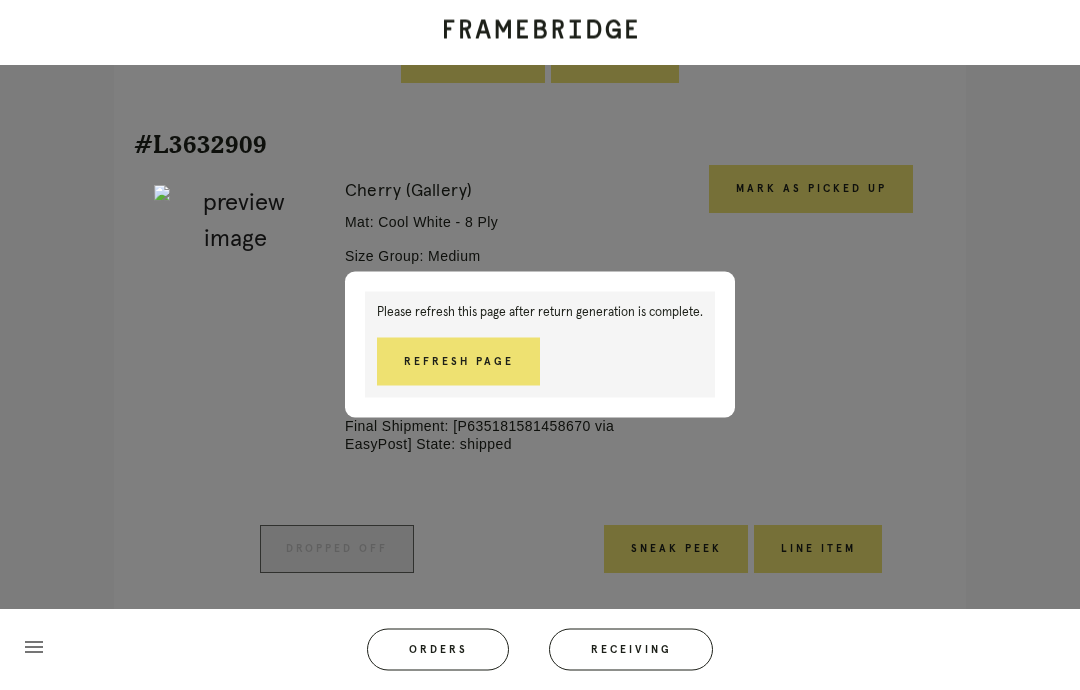 scroll, scrollTop: 886, scrollLeft: 0, axis: vertical 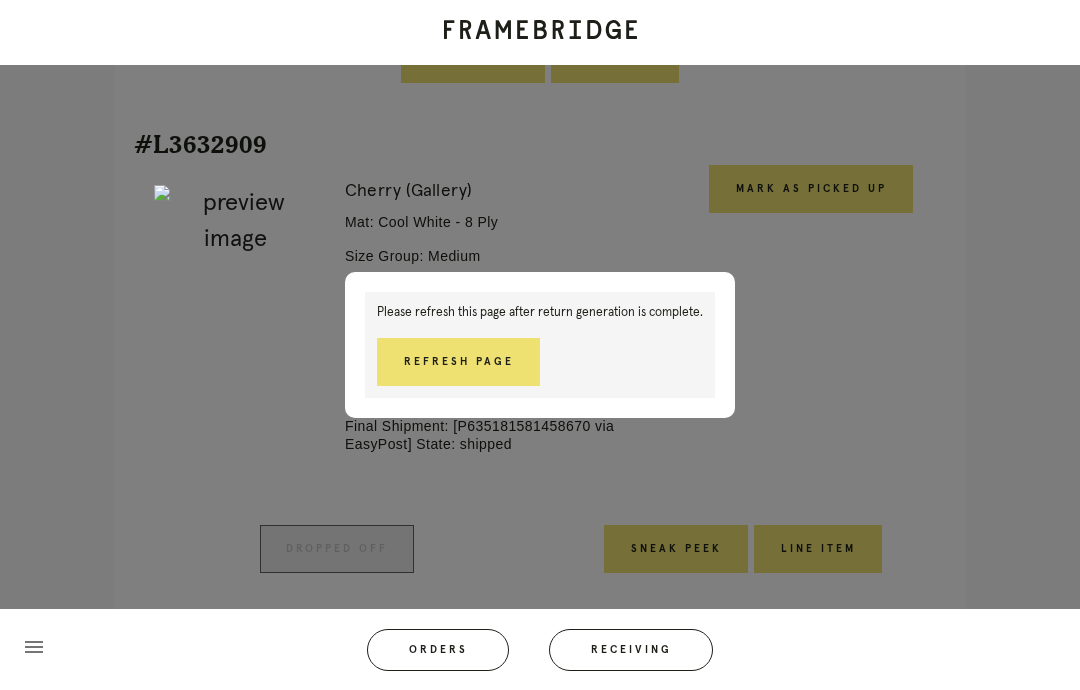 click on "Refresh Page" at bounding box center [458, 362] 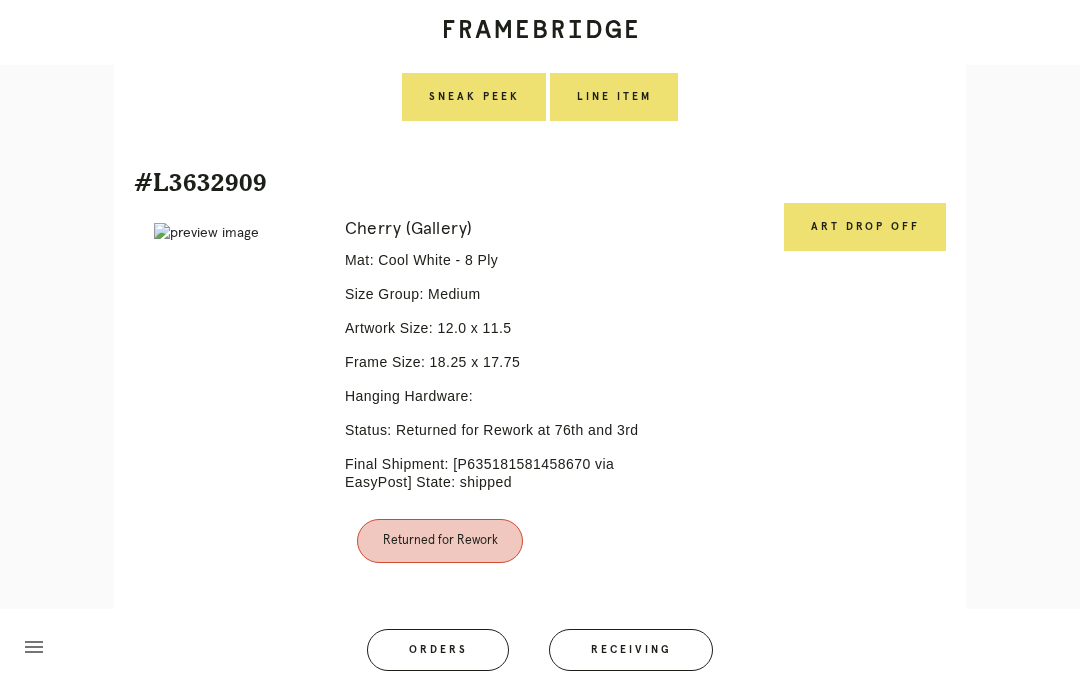 scroll, scrollTop: 851, scrollLeft: 0, axis: vertical 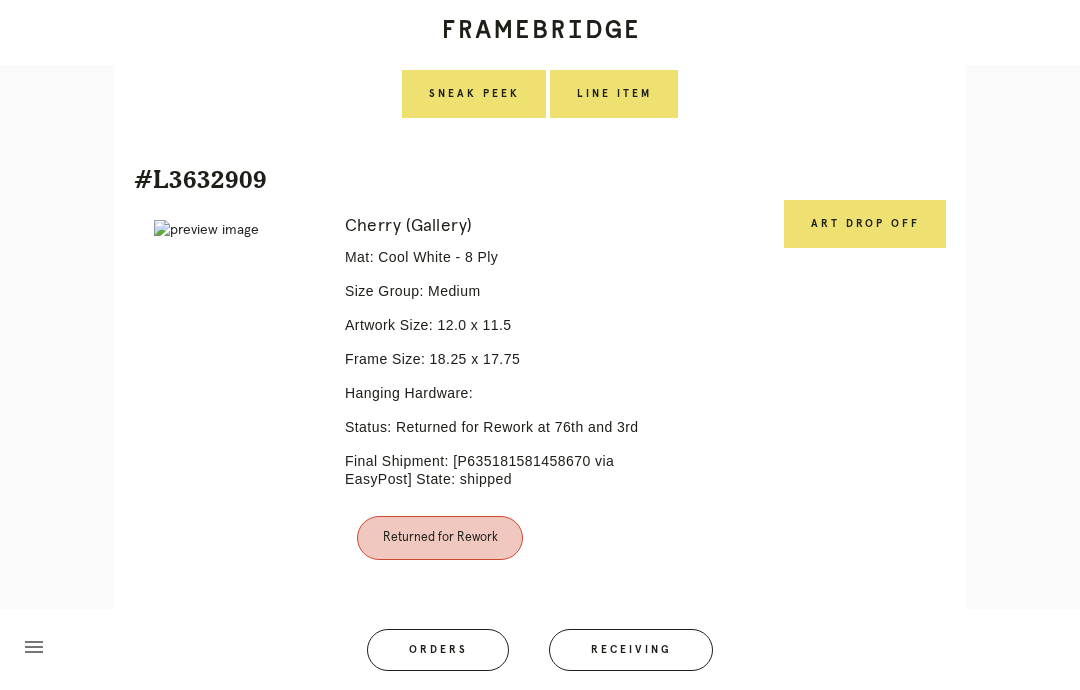 click on "Art drop off" at bounding box center [865, 224] 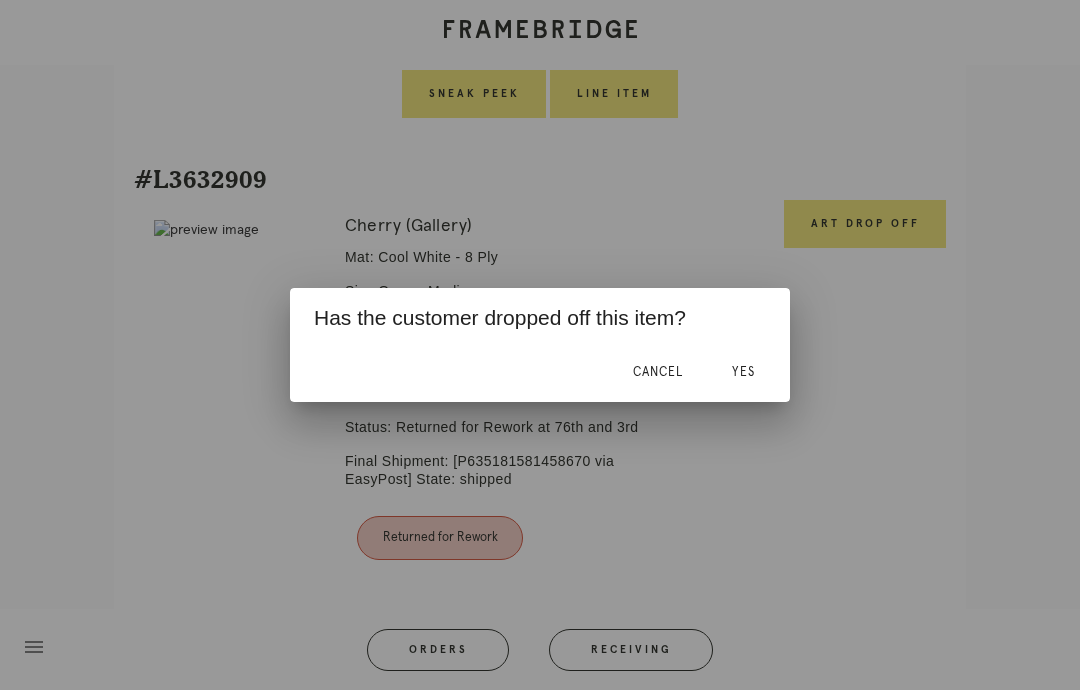 click on "Yes" at bounding box center (743, 372) 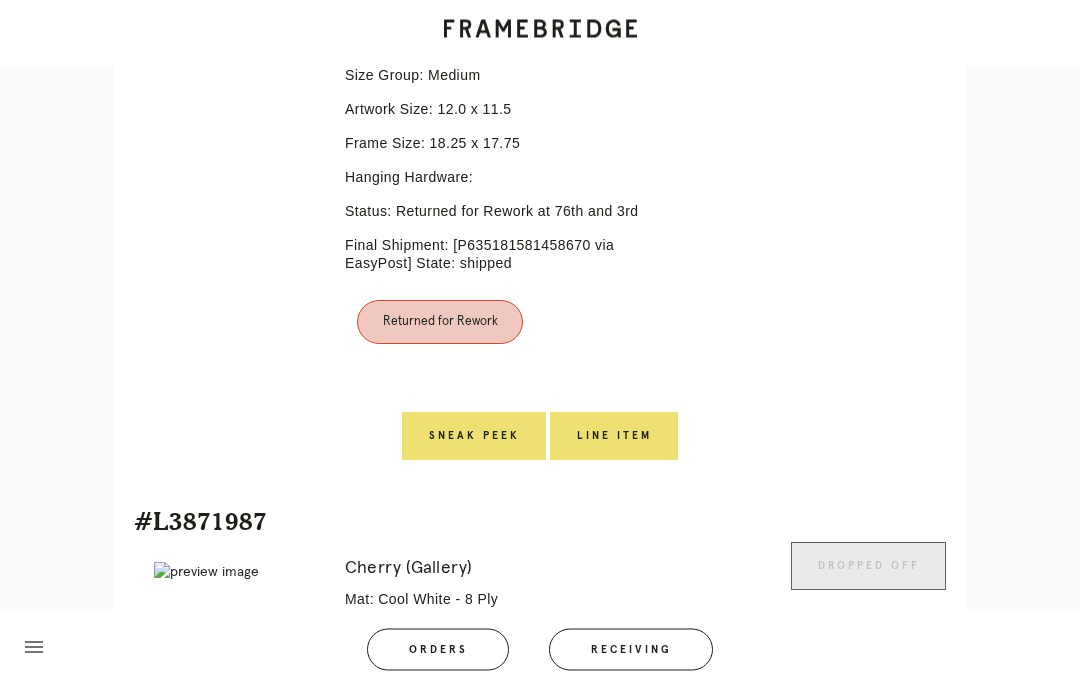 scroll, scrollTop: 1063, scrollLeft: 0, axis: vertical 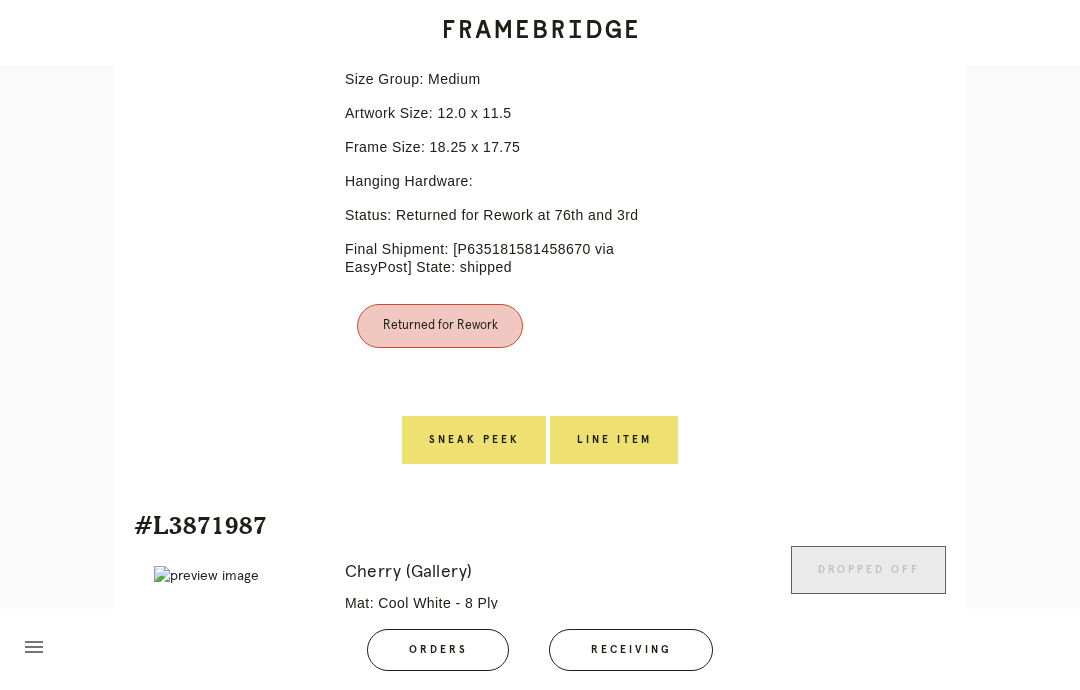 click on "Line Item" at bounding box center [614, 440] 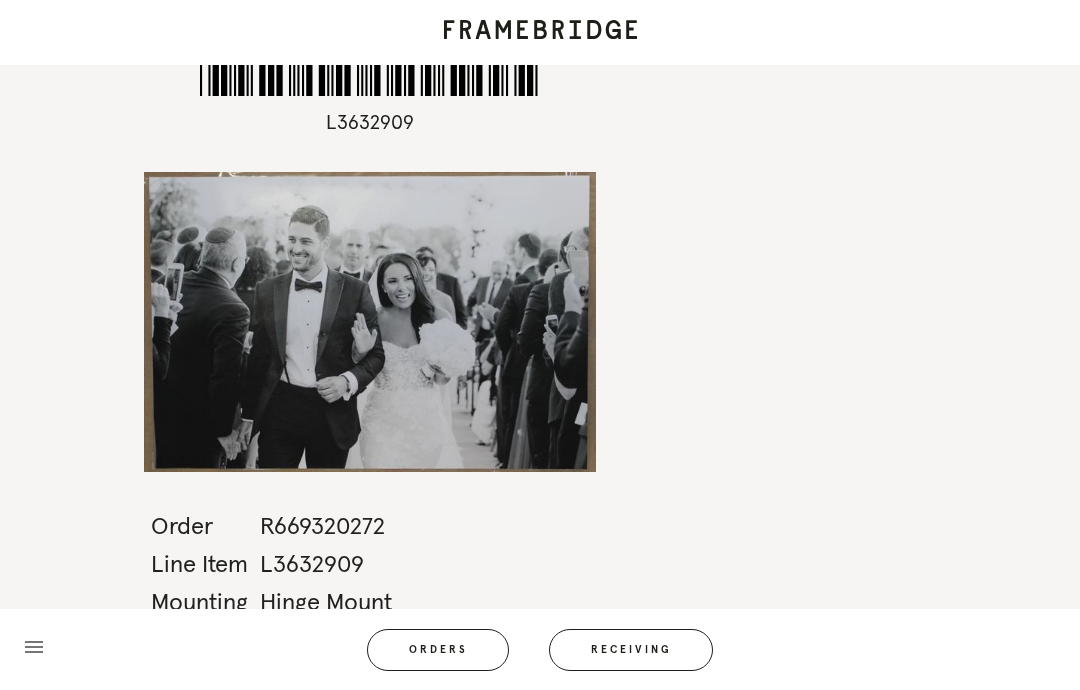 scroll, scrollTop: 80, scrollLeft: 0, axis: vertical 